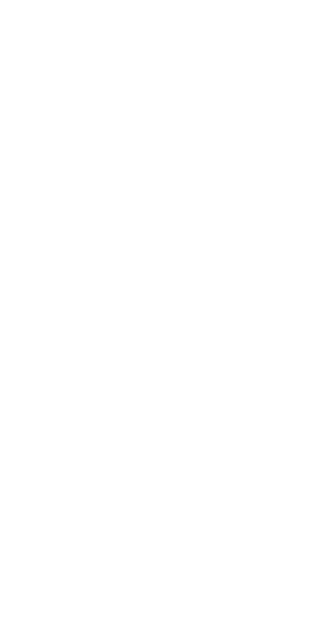 scroll, scrollTop: 0, scrollLeft: 0, axis: both 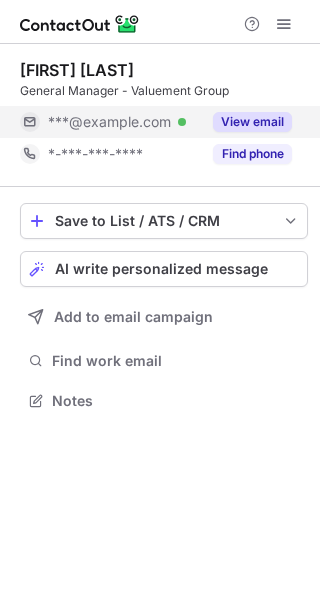 click on "View email" at bounding box center [252, 122] 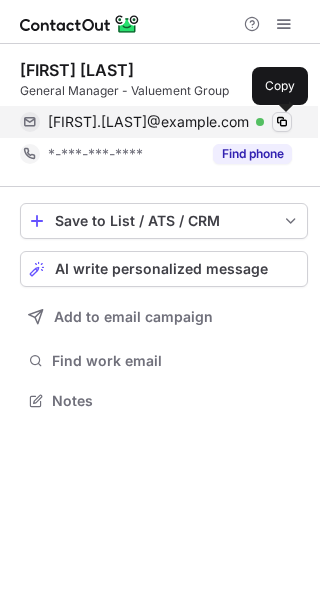 click at bounding box center (282, 122) 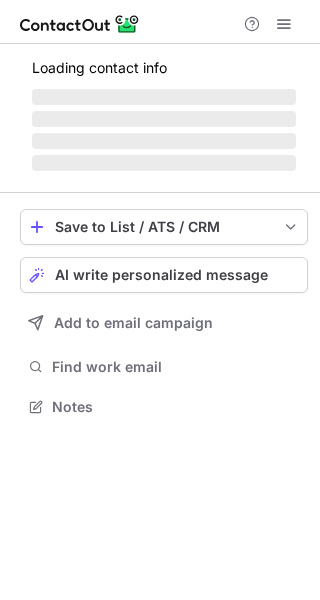 scroll, scrollTop: 0, scrollLeft: 0, axis: both 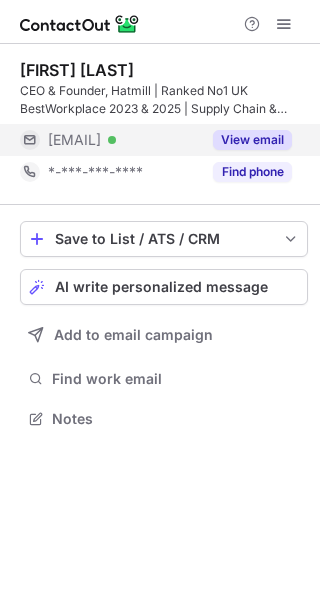 click on "View email" at bounding box center [252, 140] 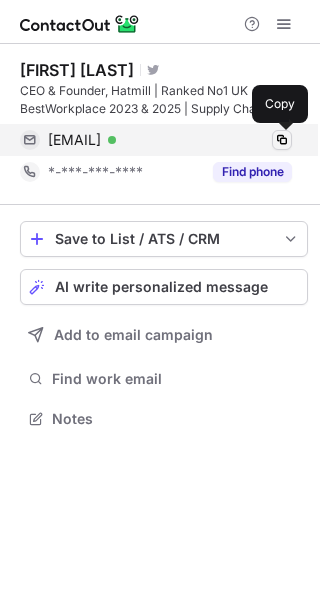 click at bounding box center (282, 140) 